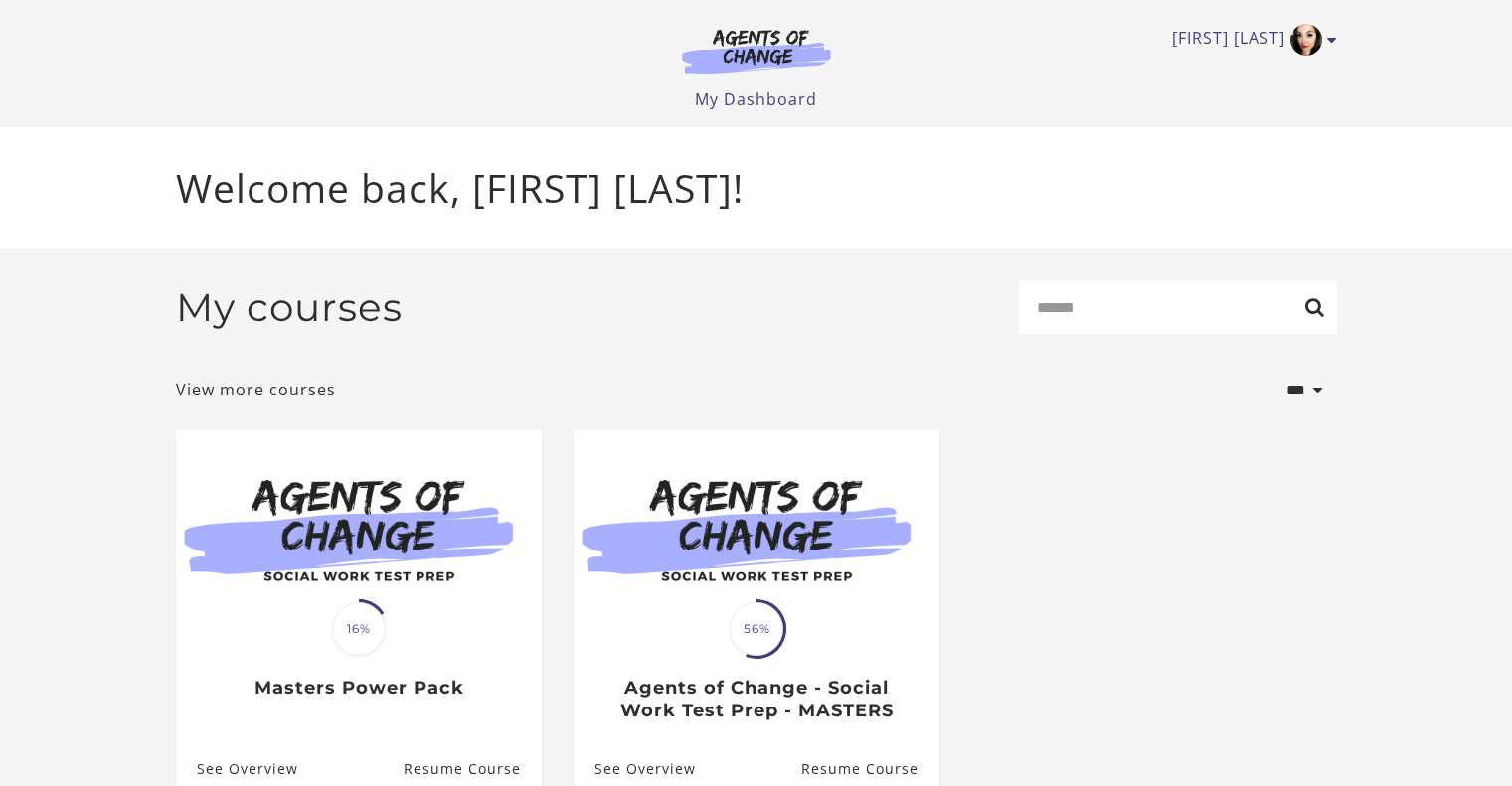 scroll, scrollTop: 0, scrollLeft: 0, axis: both 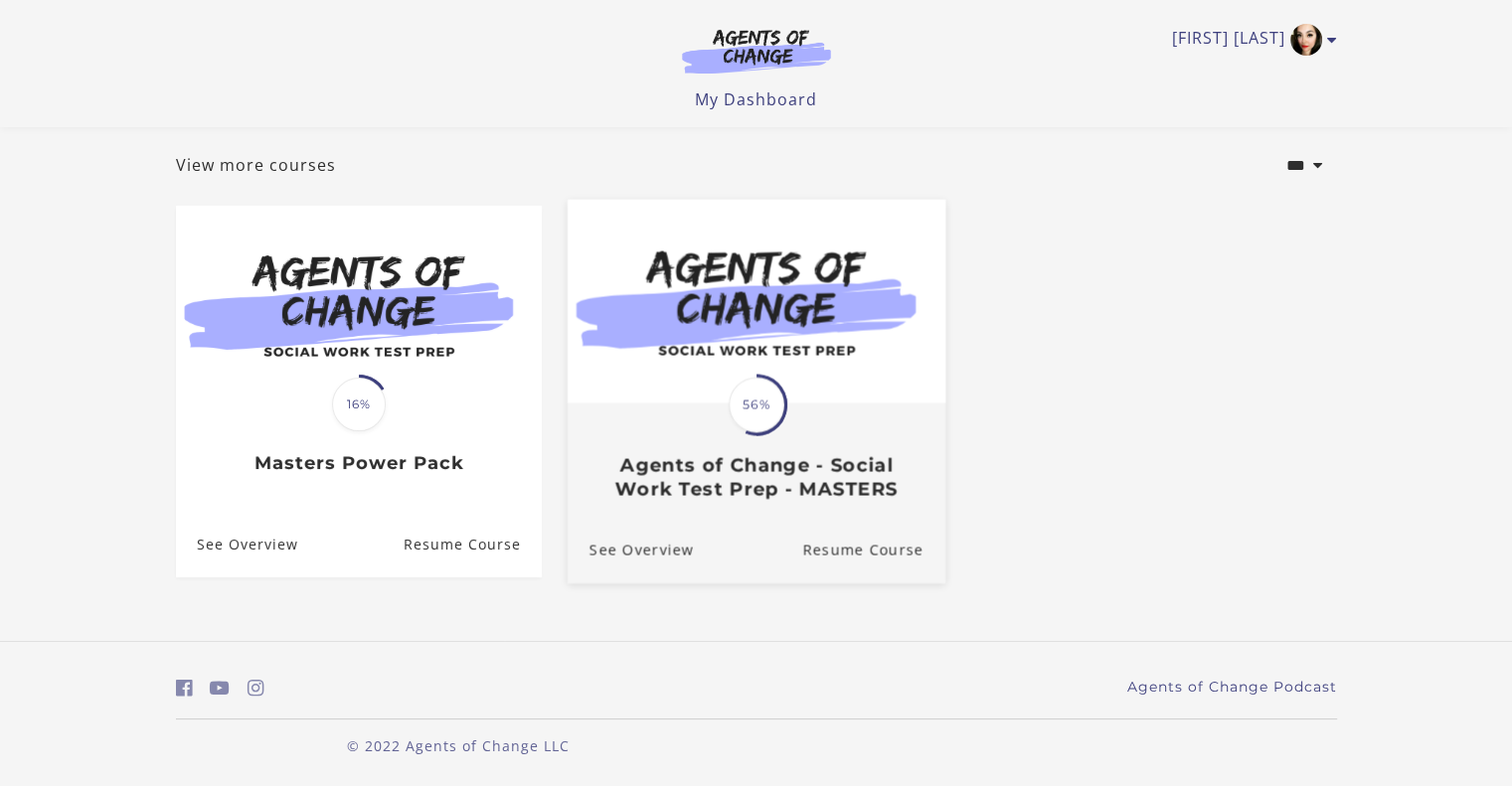 click on "56%" at bounding box center (756, 405) 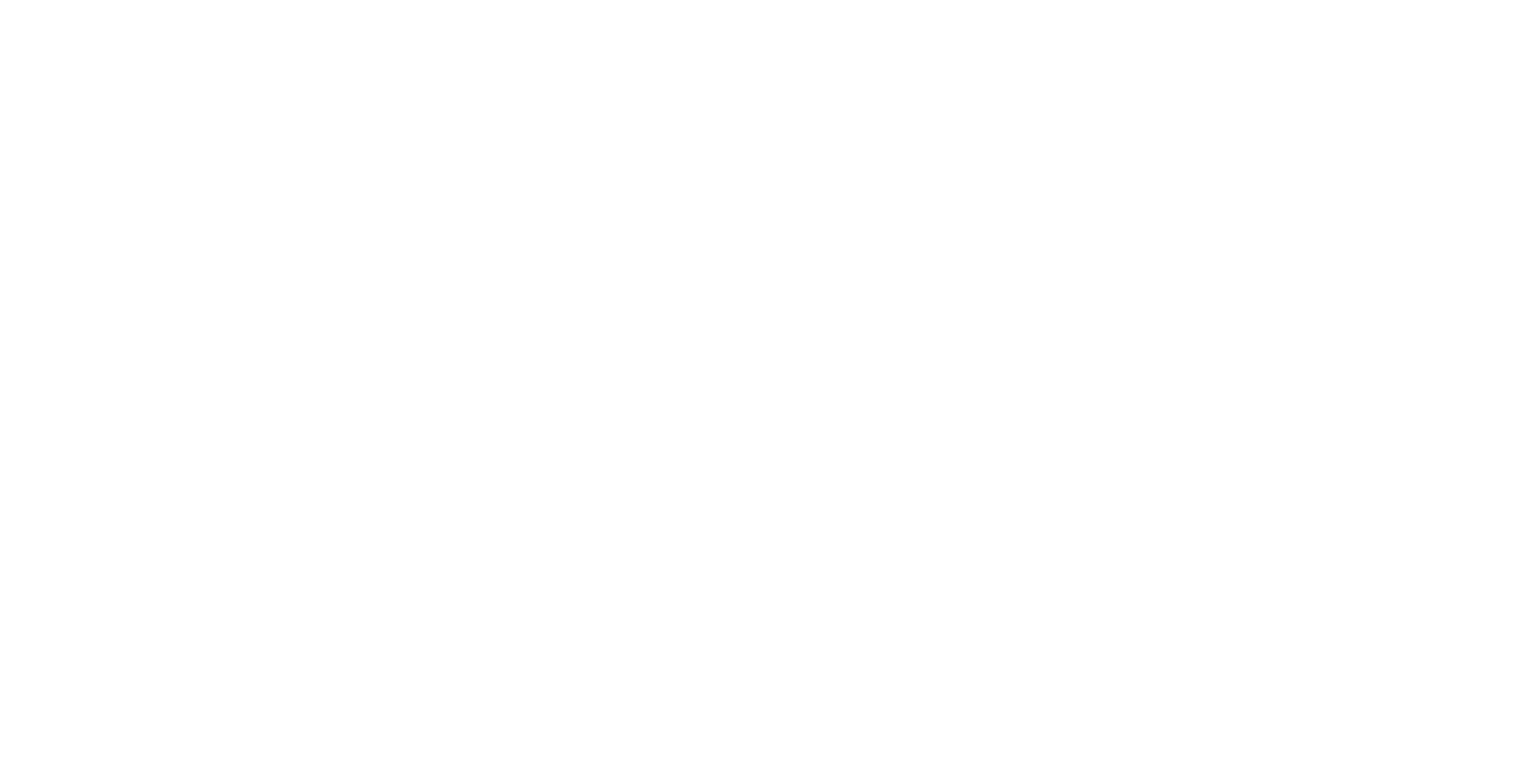 scroll, scrollTop: 0, scrollLeft: 0, axis: both 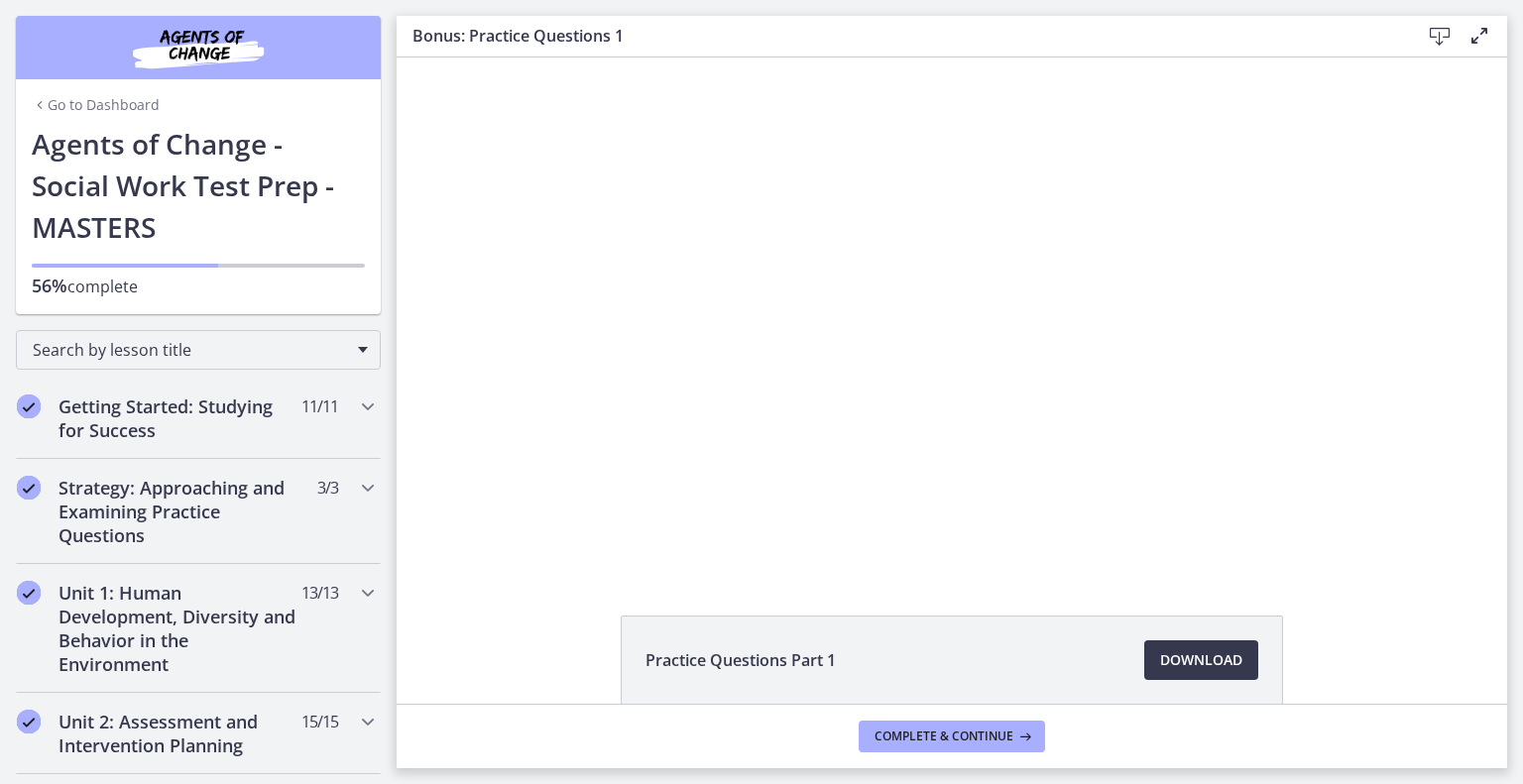 click on "Go to Dashboard" at bounding box center (95, 105) 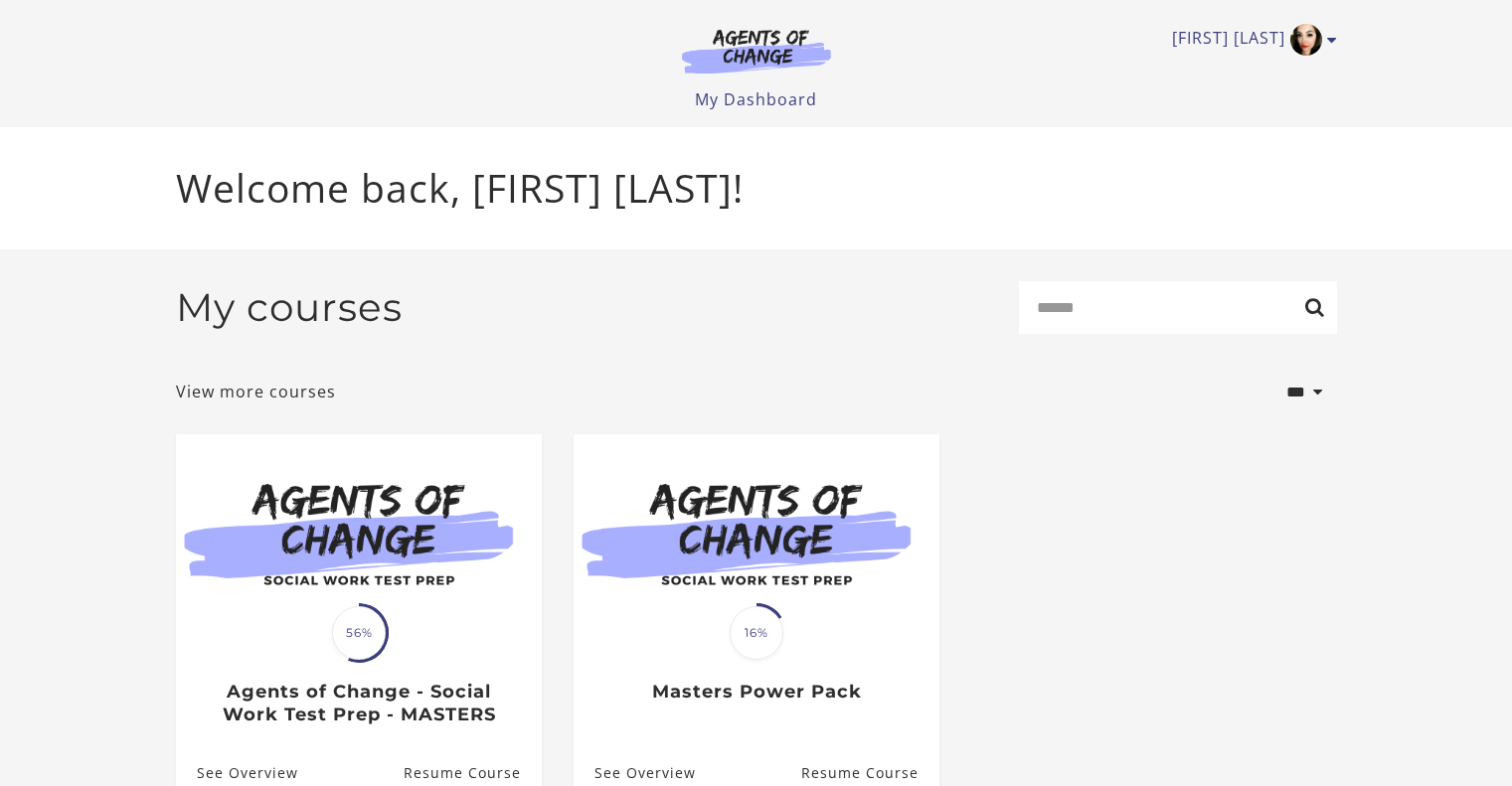 scroll, scrollTop: 0, scrollLeft: 0, axis: both 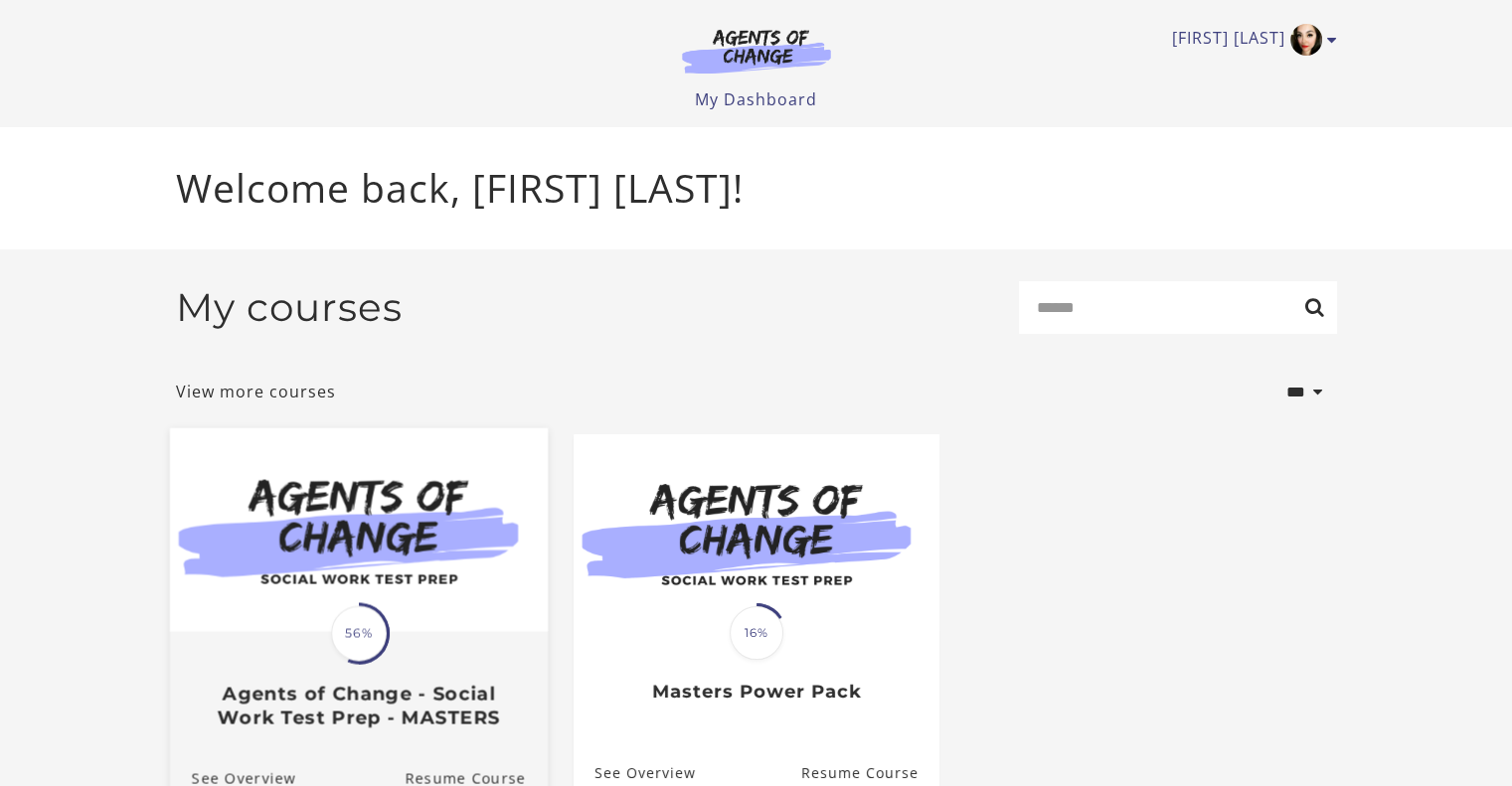click on "56%" at bounding box center (359, 634) 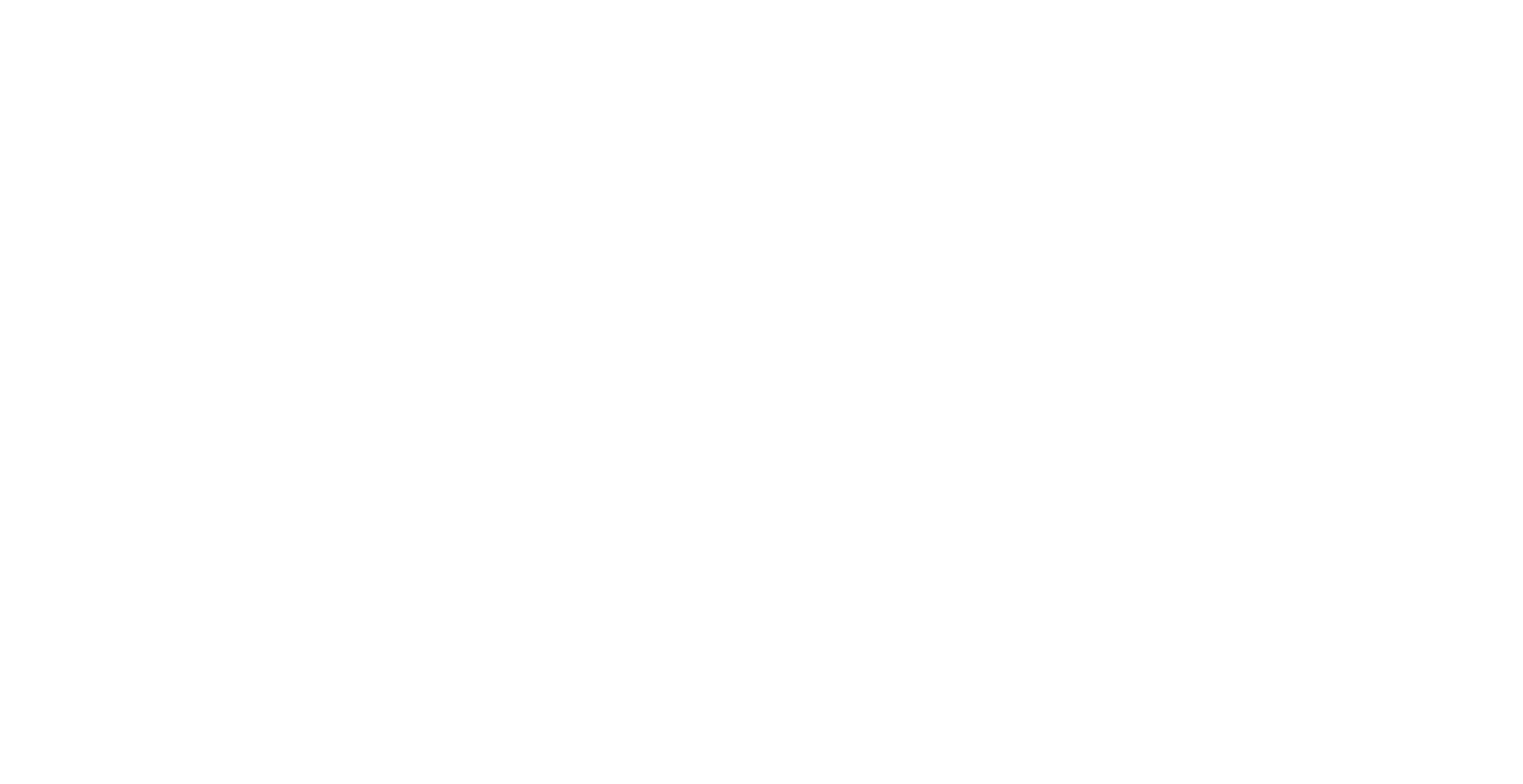 scroll, scrollTop: 0, scrollLeft: 0, axis: both 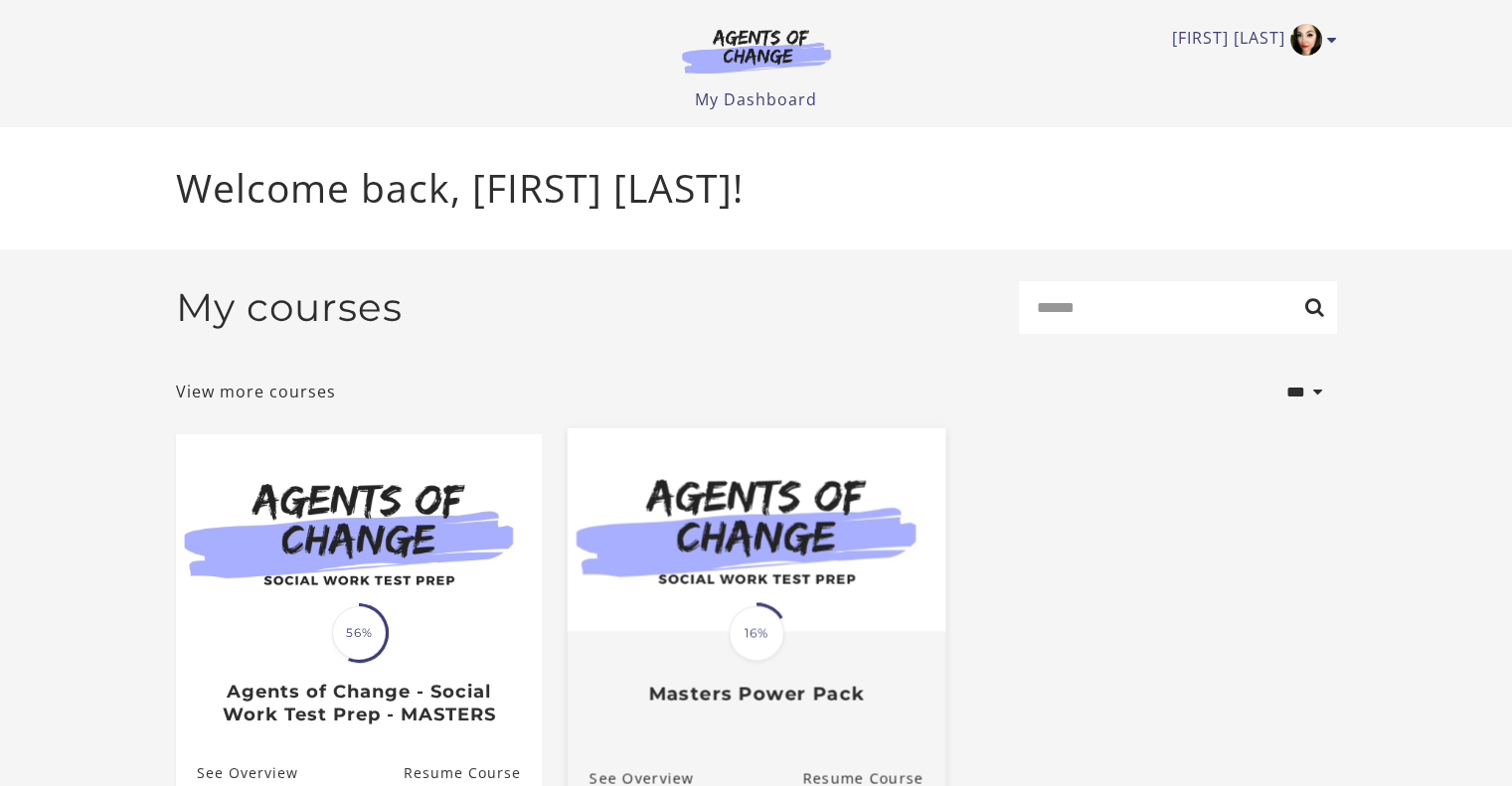 click at bounding box center (756, 530) 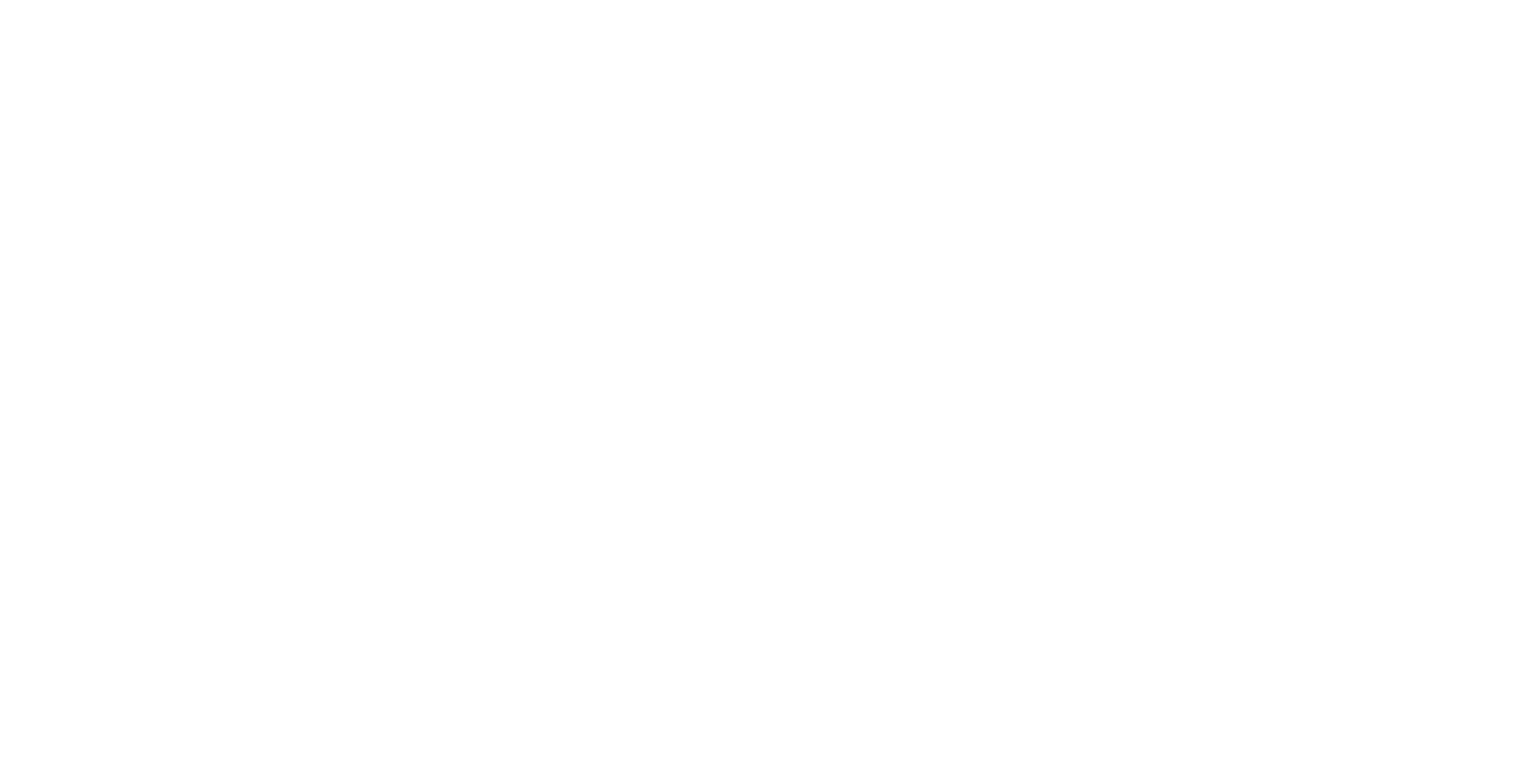 scroll, scrollTop: 0, scrollLeft: 0, axis: both 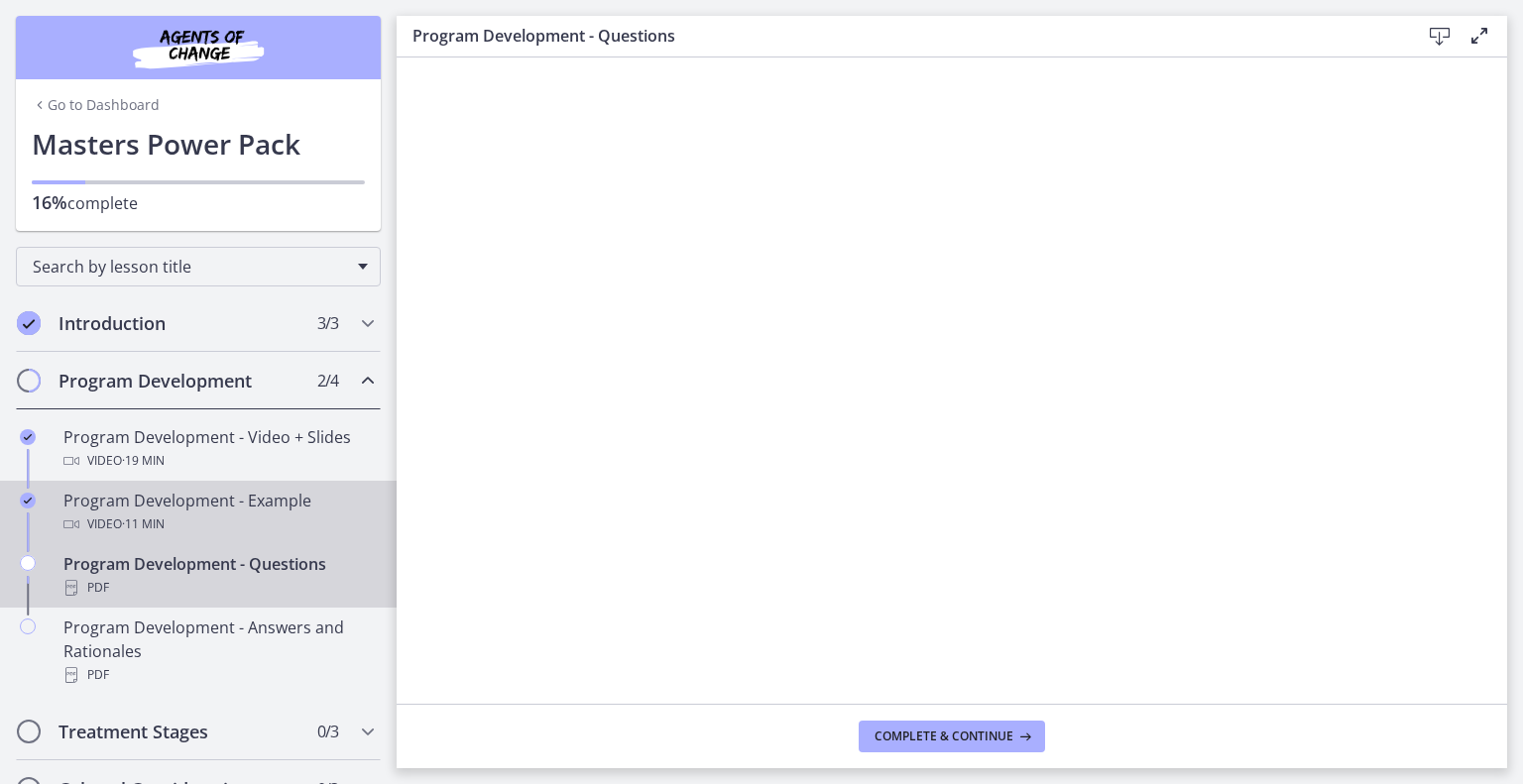 click on "Video
·  11 min" at bounding box center (218, 524) 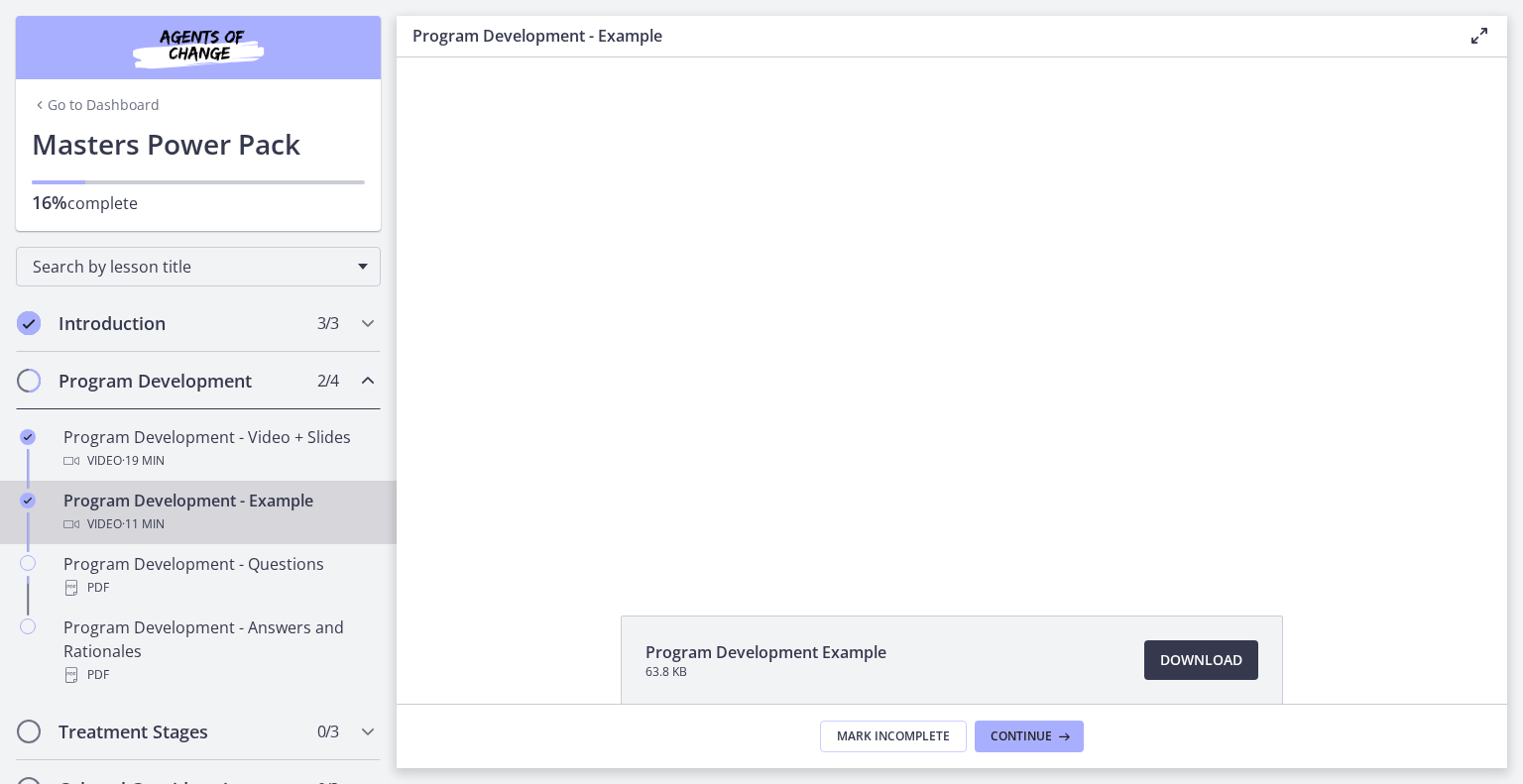 scroll, scrollTop: 0, scrollLeft: 0, axis: both 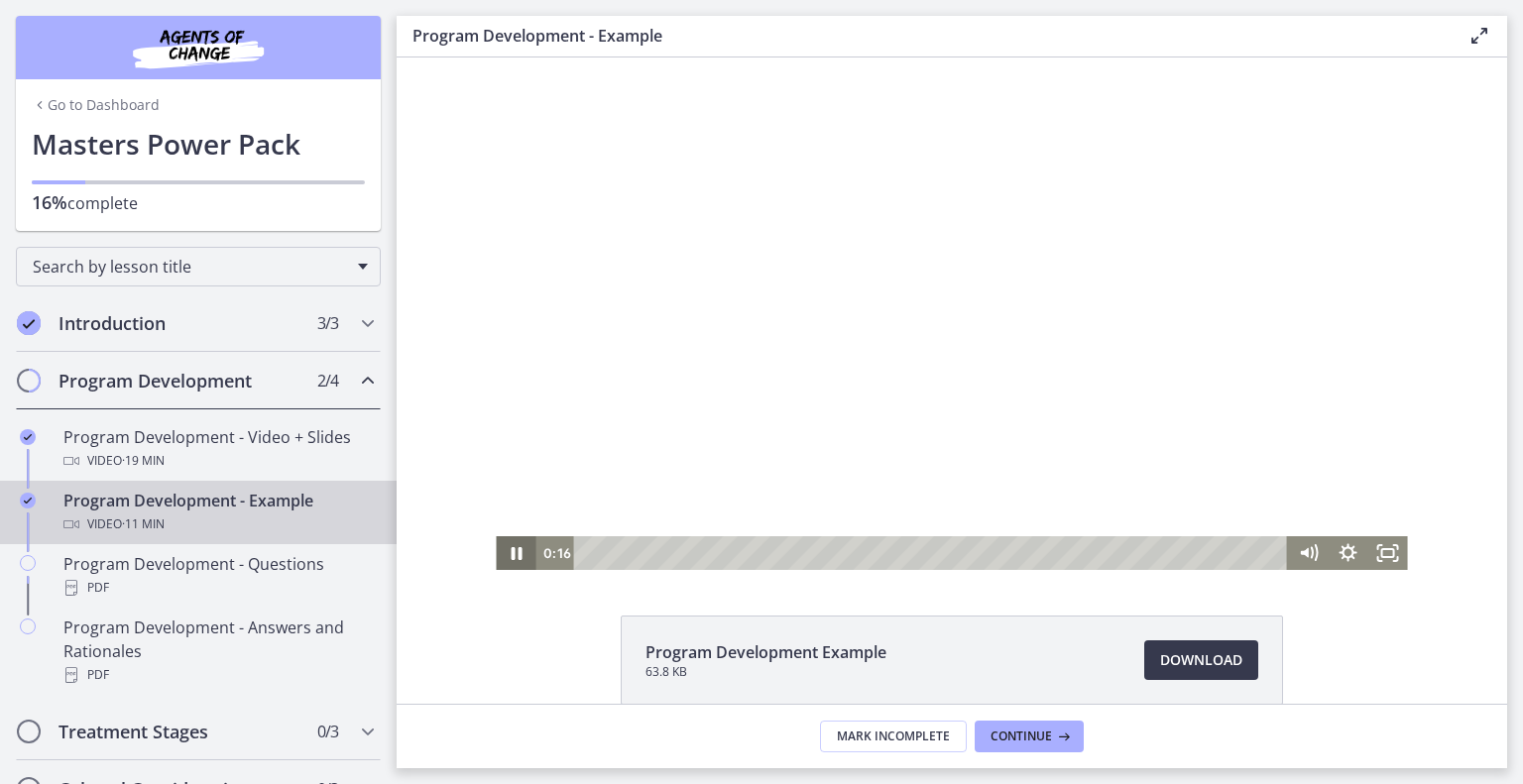 click 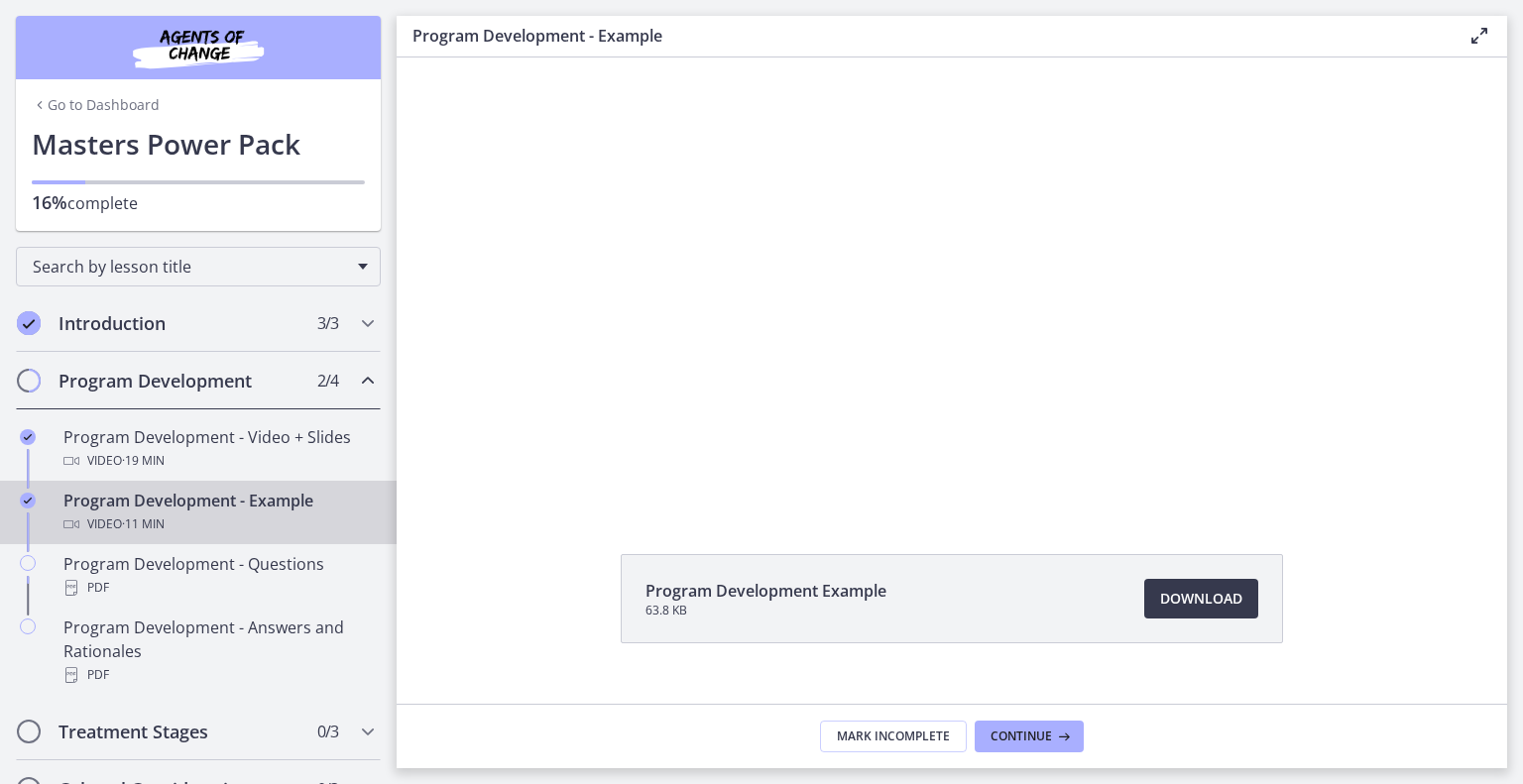 scroll, scrollTop: 95, scrollLeft: 0, axis: vertical 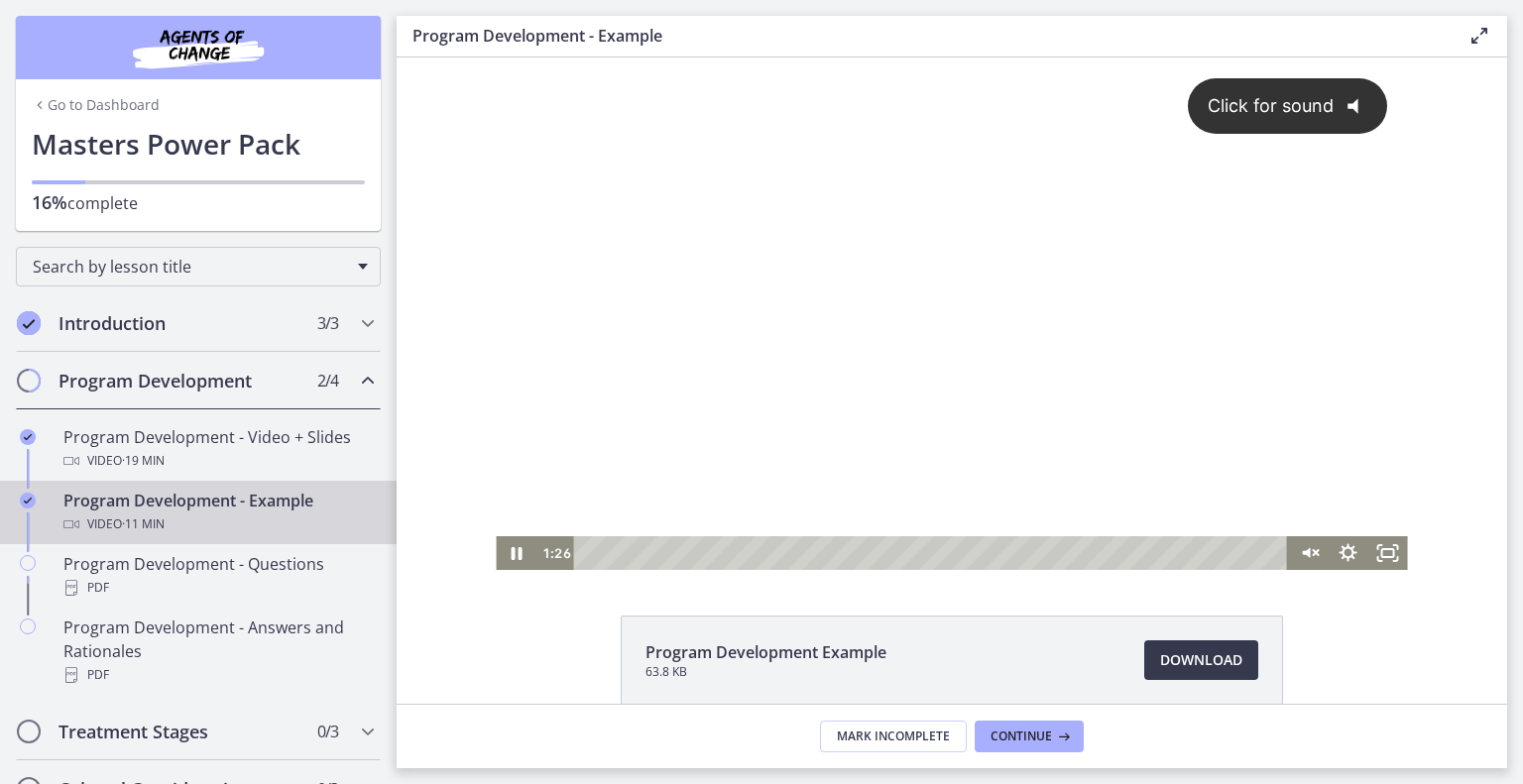 click on "Click for sound
@keyframes VOLUME_SMALL_WAVE_FLASH {
0% { opacity: 0; }
33% { opacity: 1; }
66% { opacity: 1; }
100% { opacity: 0; }
}
@keyframes VOLUME_LARGE_WAVE_FLASH {
0% { opacity: 0; }
33% { opacity: 1; }
66% { opacity: 1; }
100% { opacity: 0; }
}
.volume__small-wave {
animation: VOLUME_SMALL_WAVE_FLASH 2s infinite;
opacity: 0;
}
.volume__large-wave {
animation: VOLUME_LARGE_WAVE_FLASH 2s infinite .3s;
opacity: 0;
}" at bounding box center (951, 296) 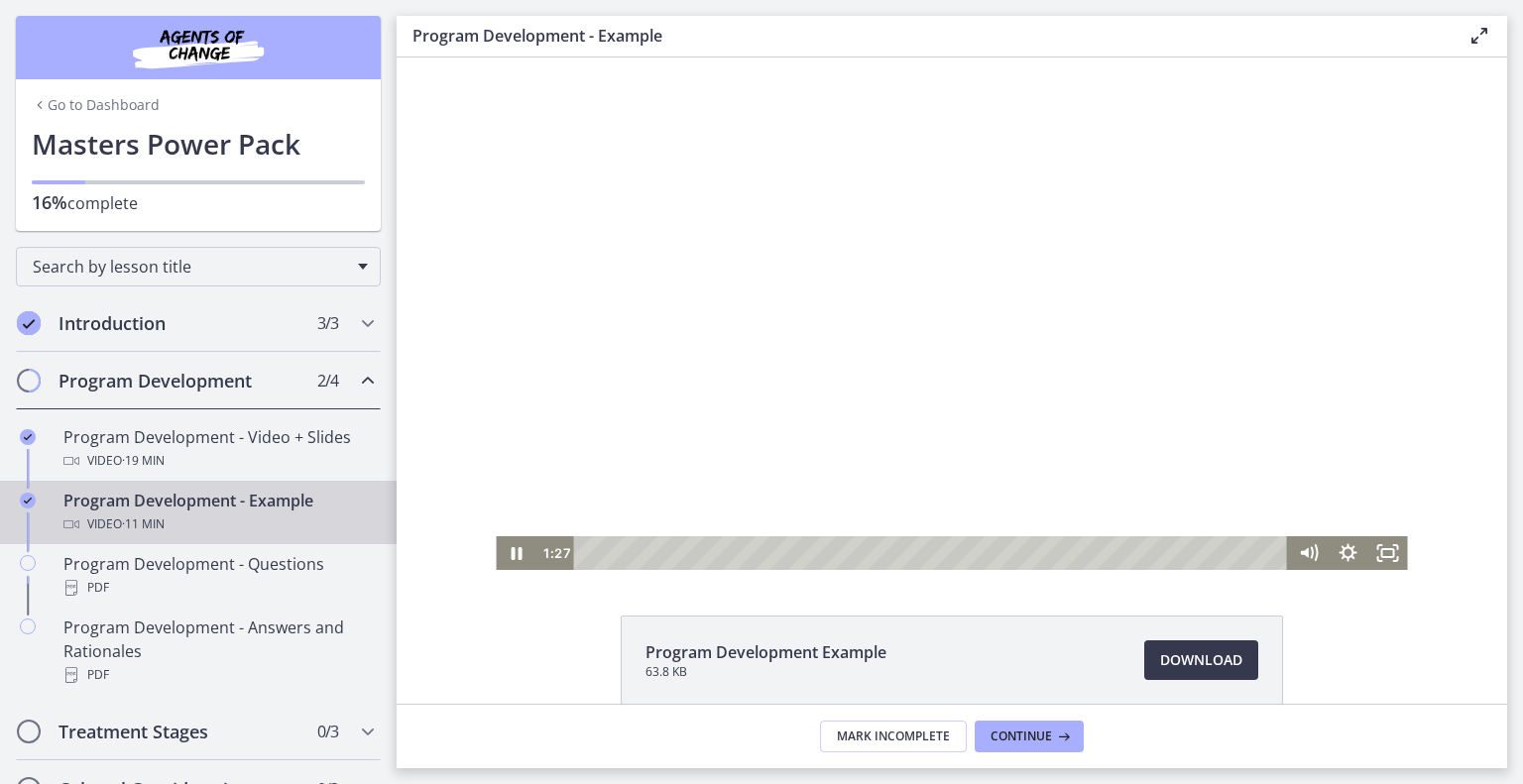 click at bounding box center [951, 313] 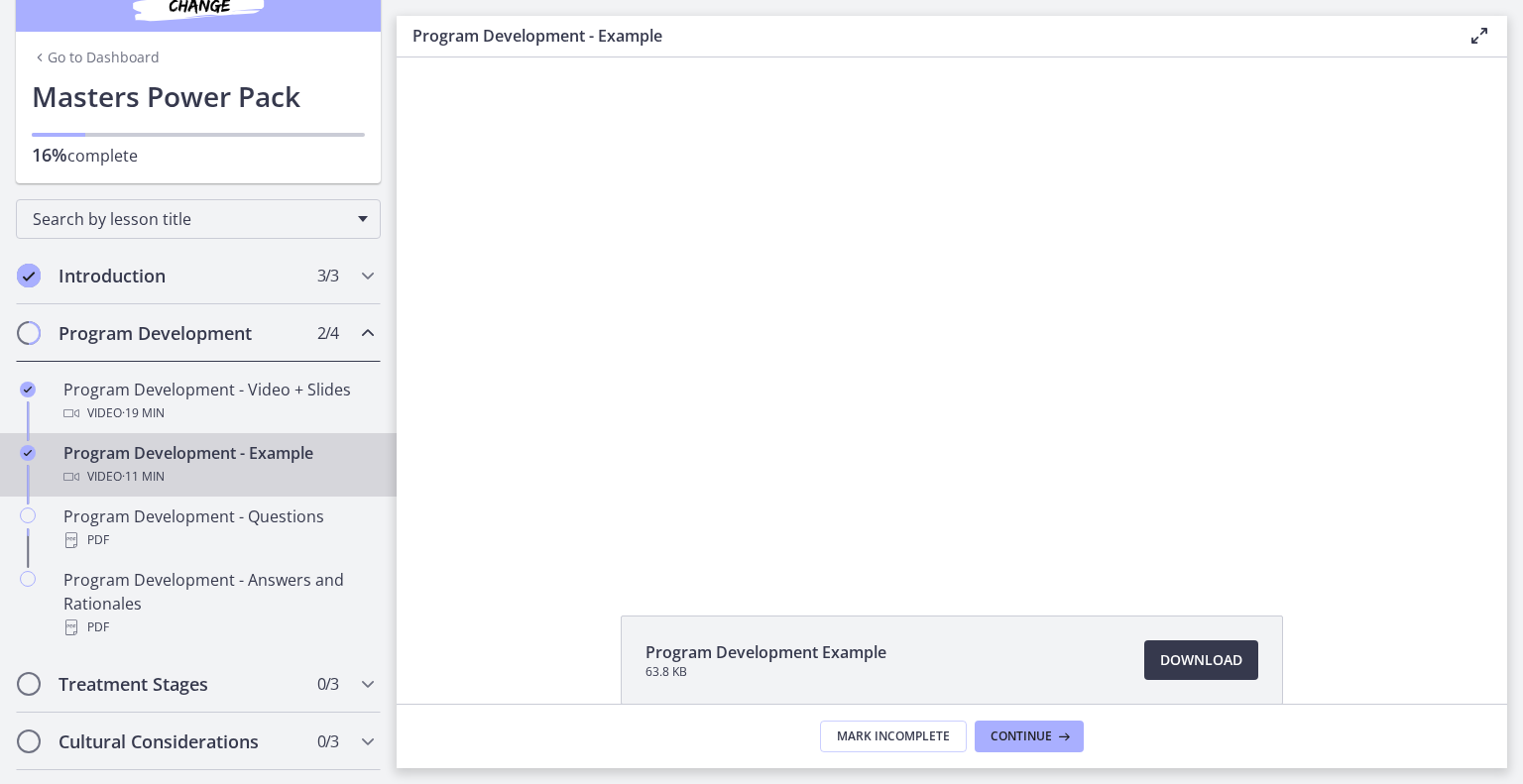 scroll, scrollTop: 0, scrollLeft: 0, axis: both 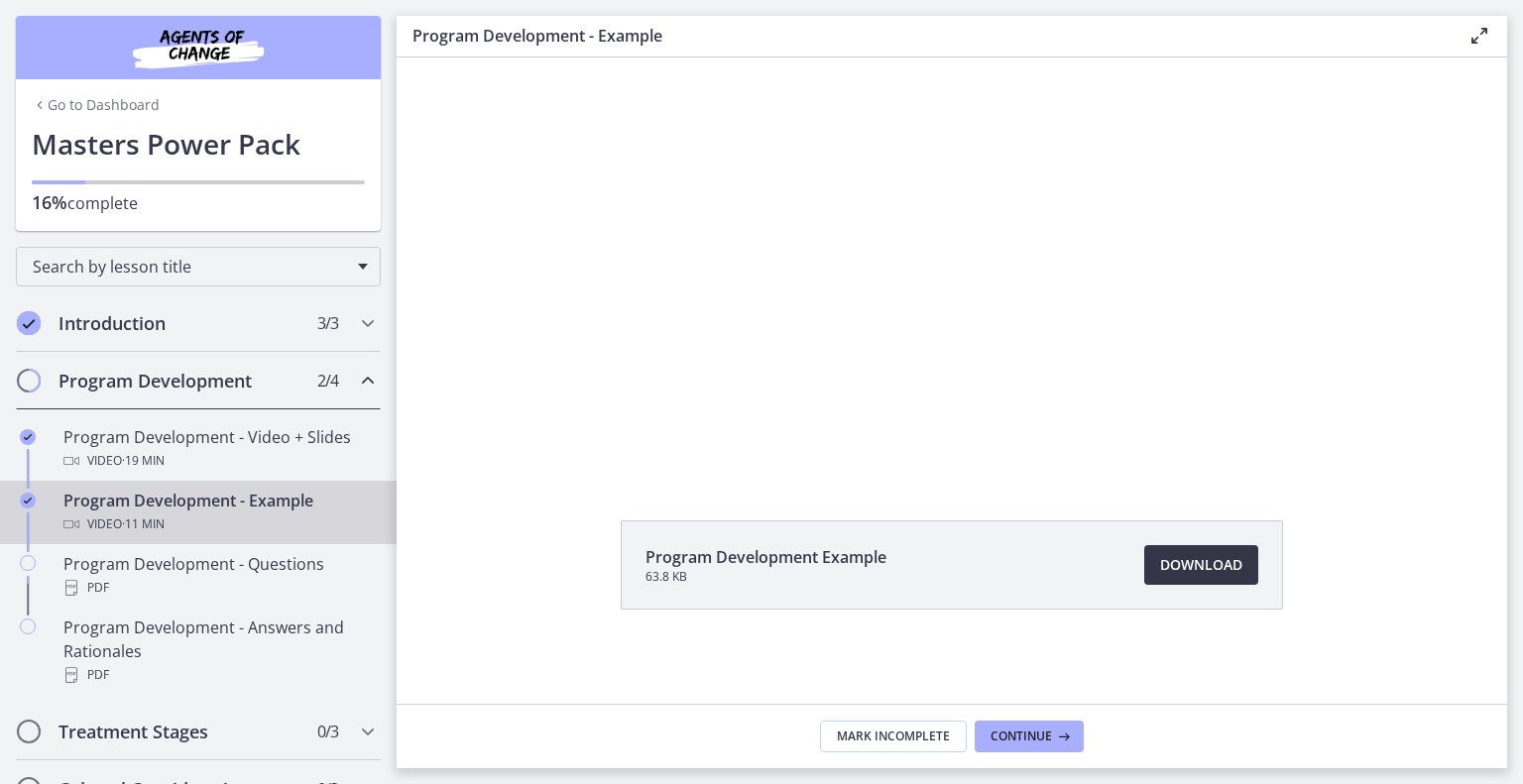 click on "Download
Opens in a new window" at bounding box center [1201, 565] 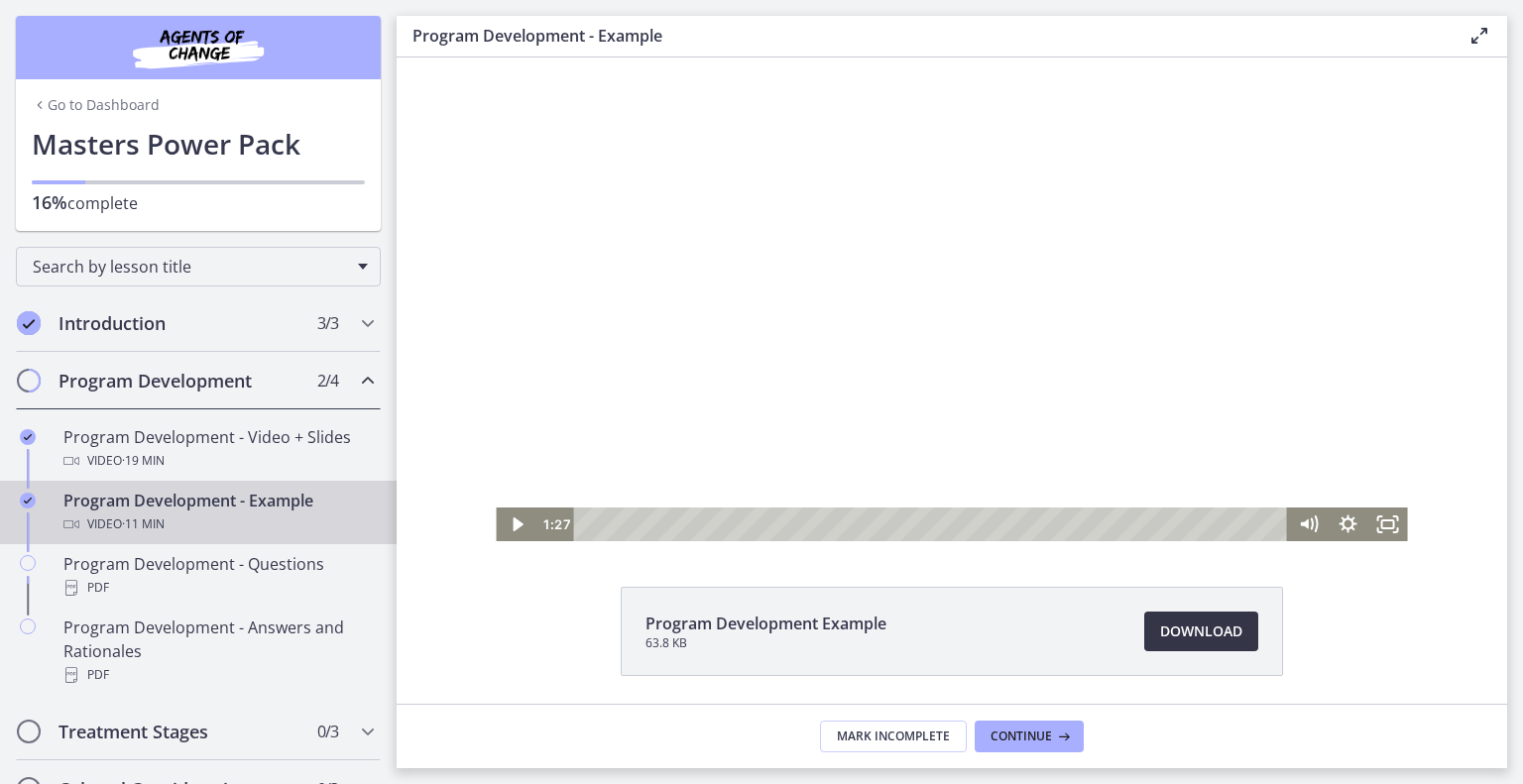 scroll, scrollTop: 0, scrollLeft: 0, axis: both 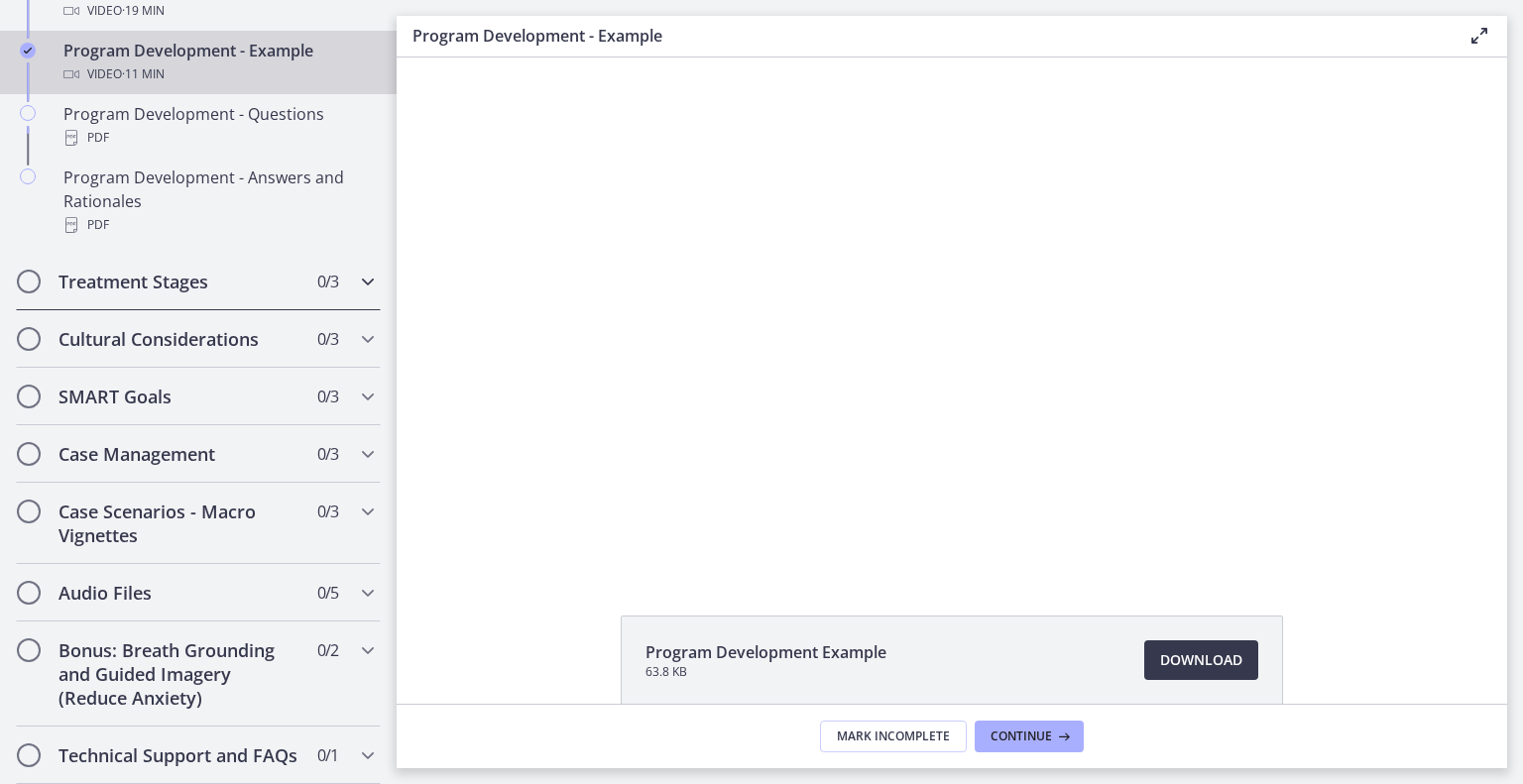 click on "Treatment Stages" at bounding box center [179, 281] 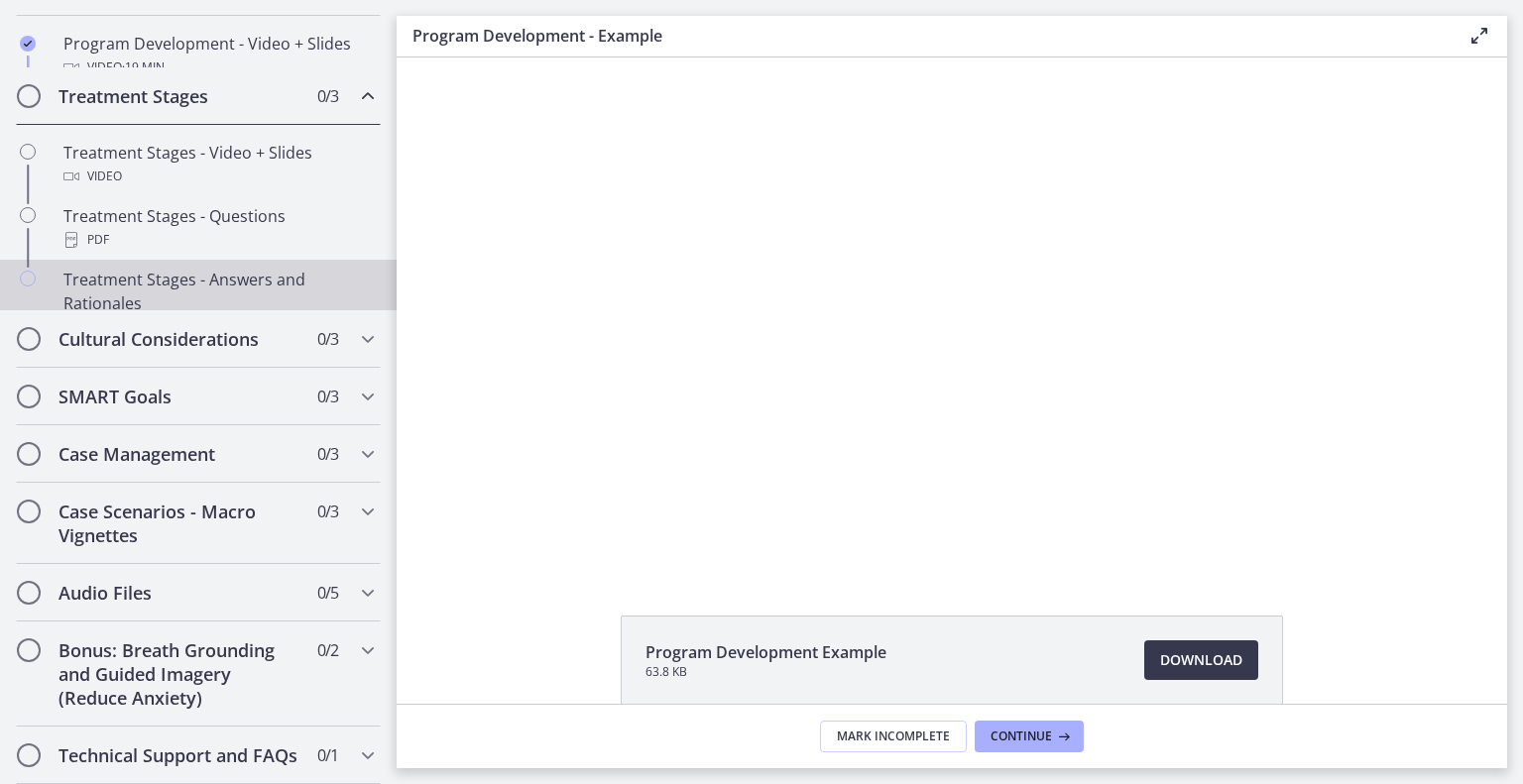 scroll, scrollTop: 405, scrollLeft: 0, axis: vertical 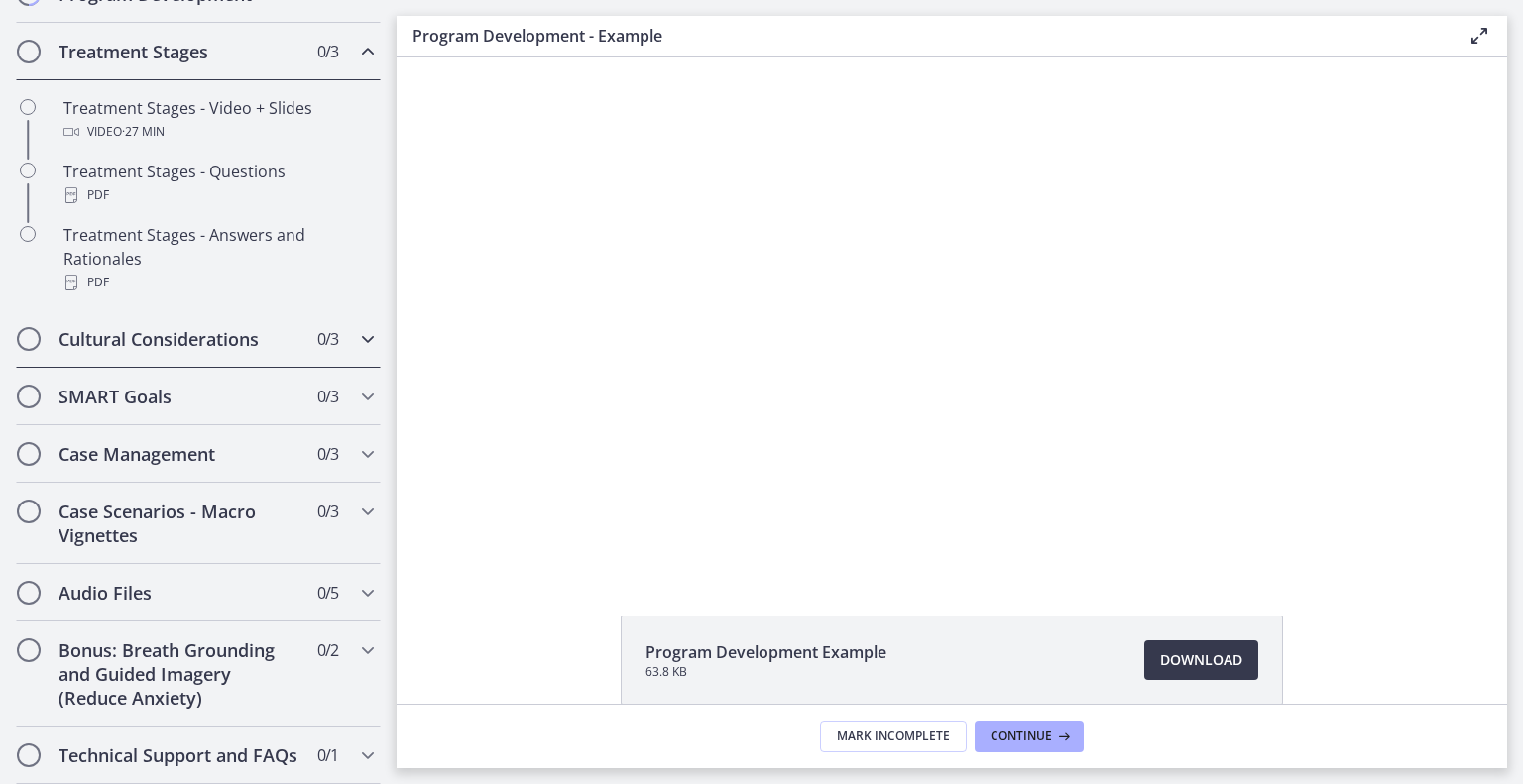 click on "Cultural Considerations
0  /  3
Completed" at bounding box center (198, 339) 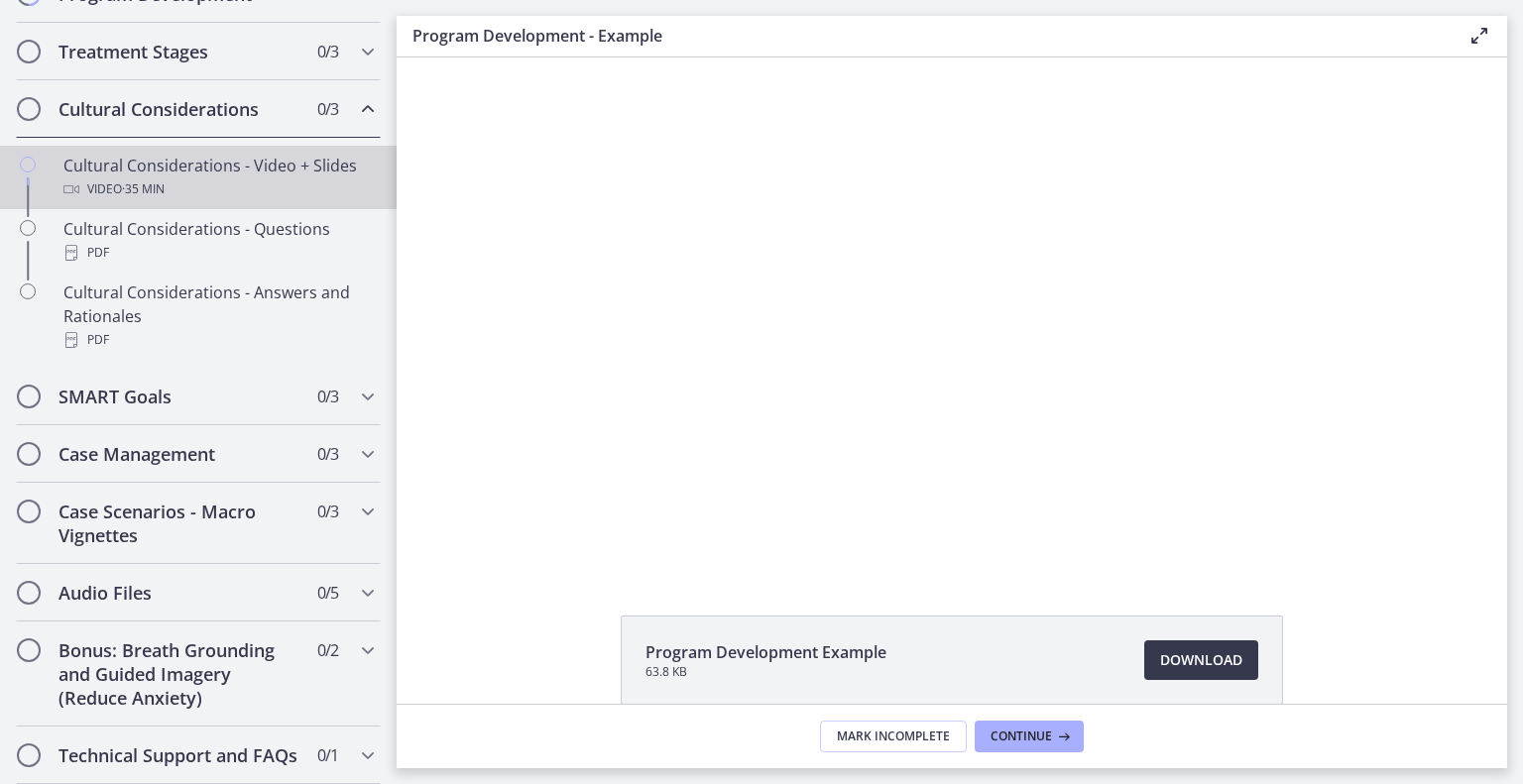scroll, scrollTop: 405, scrollLeft: 0, axis: vertical 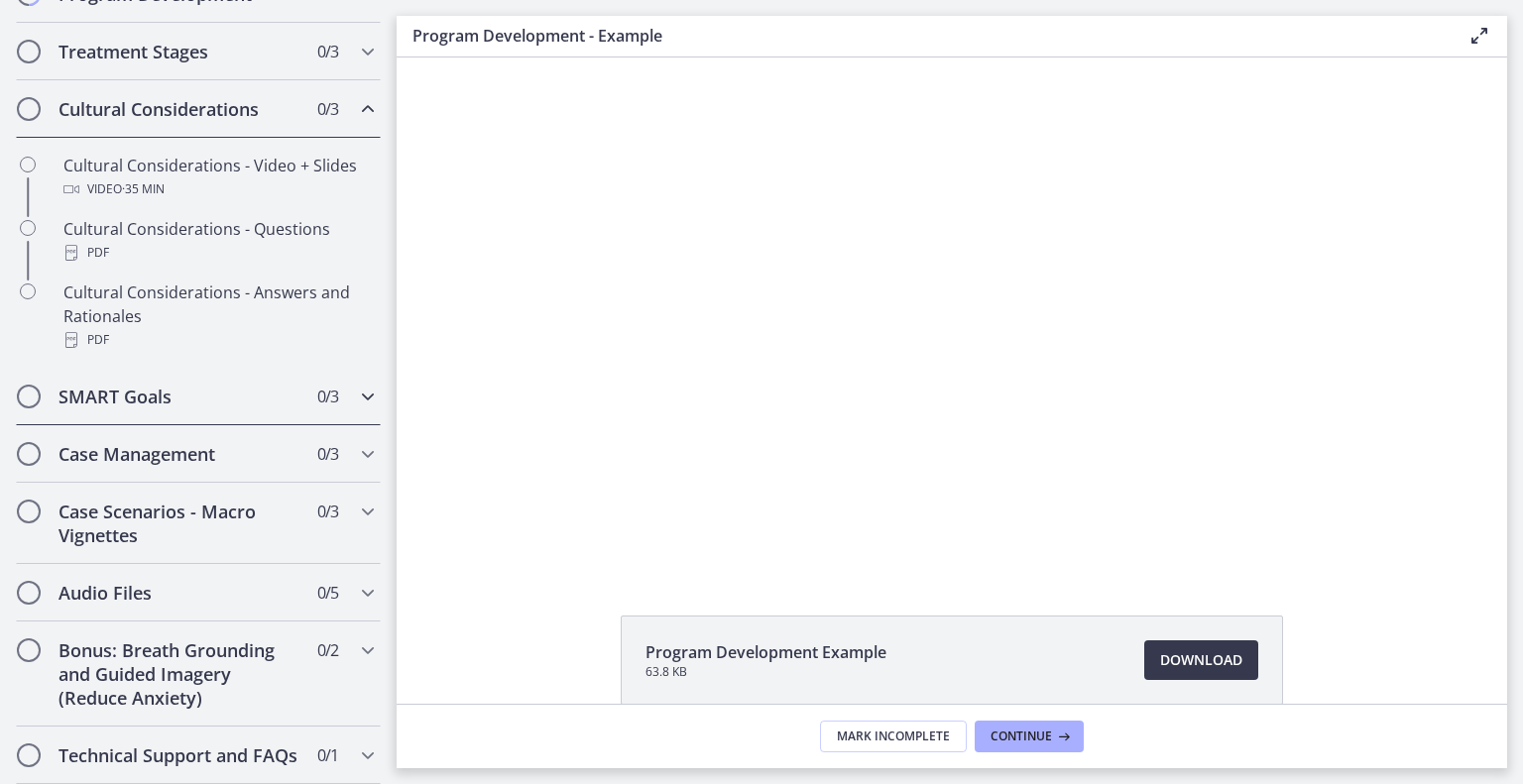 click on "SMART Goals" at bounding box center (179, 396) 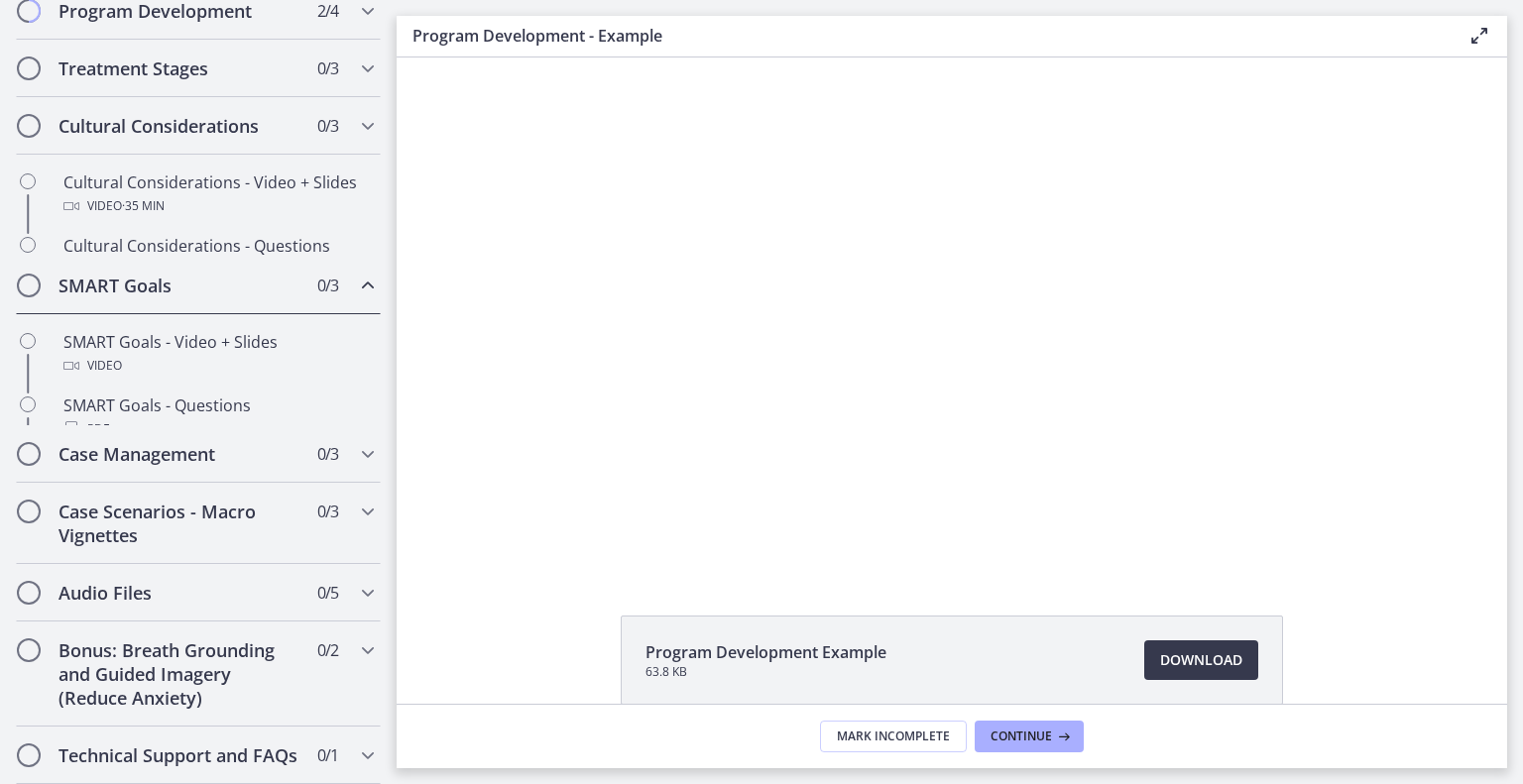 scroll, scrollTop: 382, scrollLeft: 0, axis: vertical 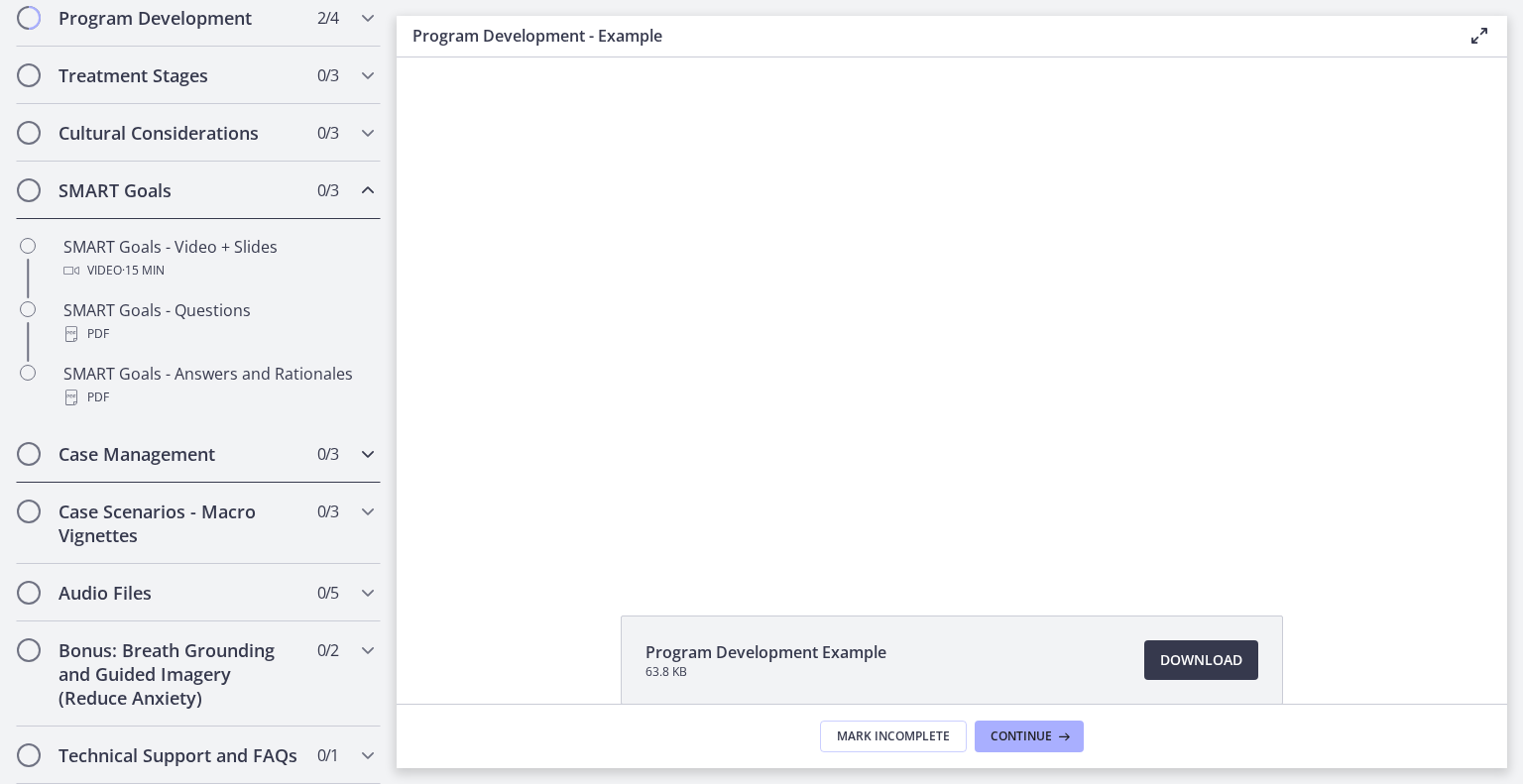 click on "Case Management" at bounding box center [179, 454] 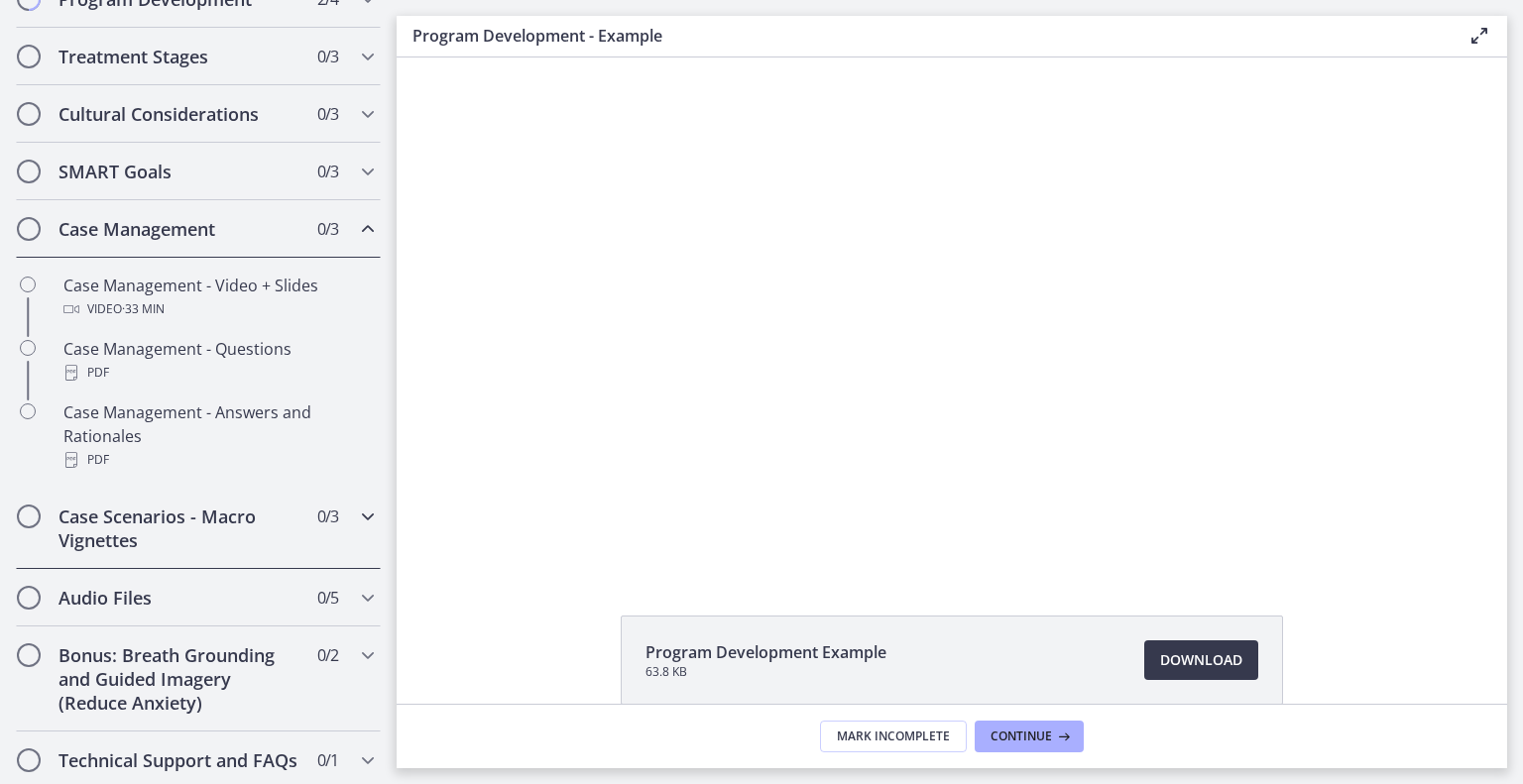 click on "Case Scenarios - Macro Vignettes" at bounding box center [179, 528] 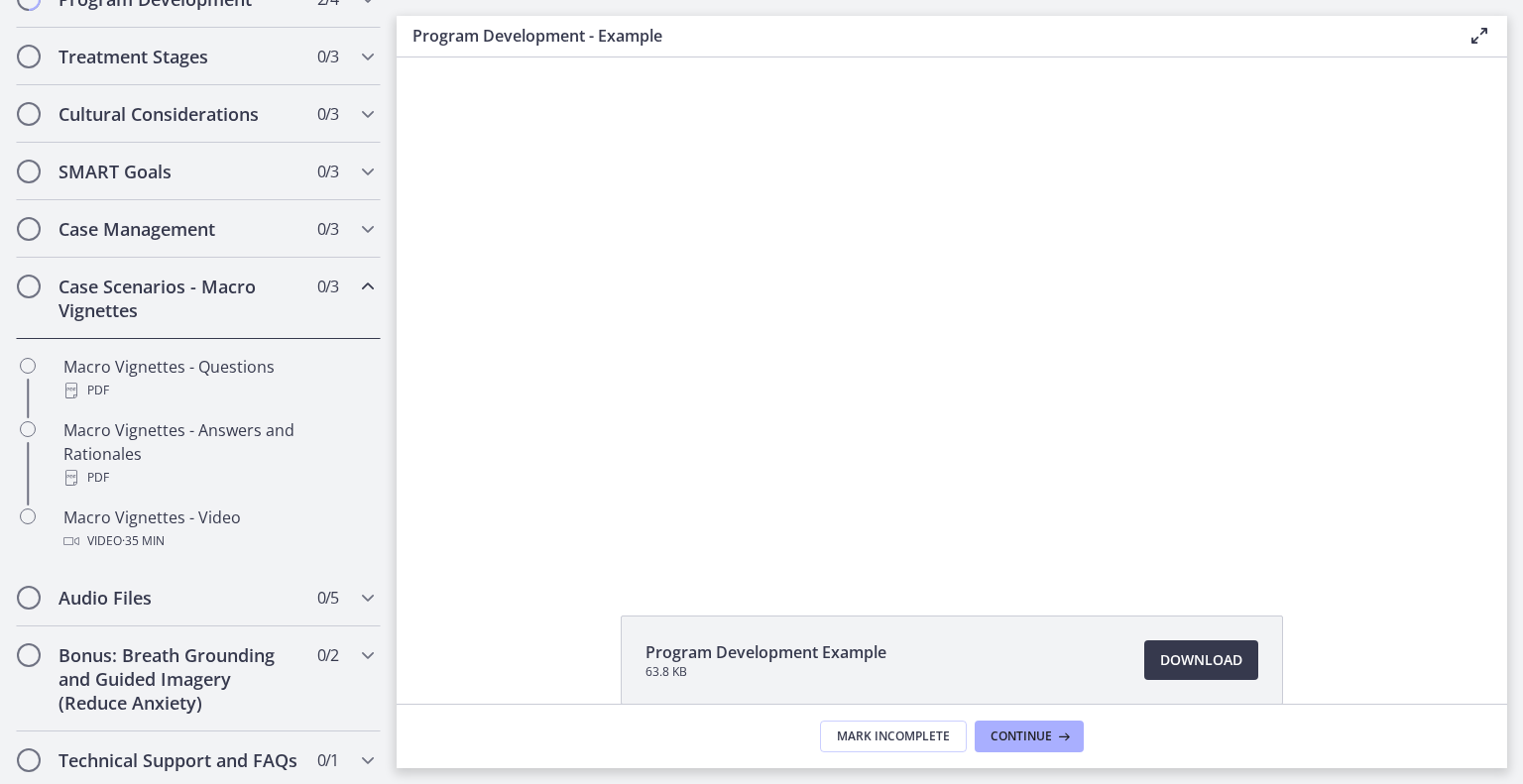 scroll, scrollTop: 405, scrollLeft: 0, axis: vertical 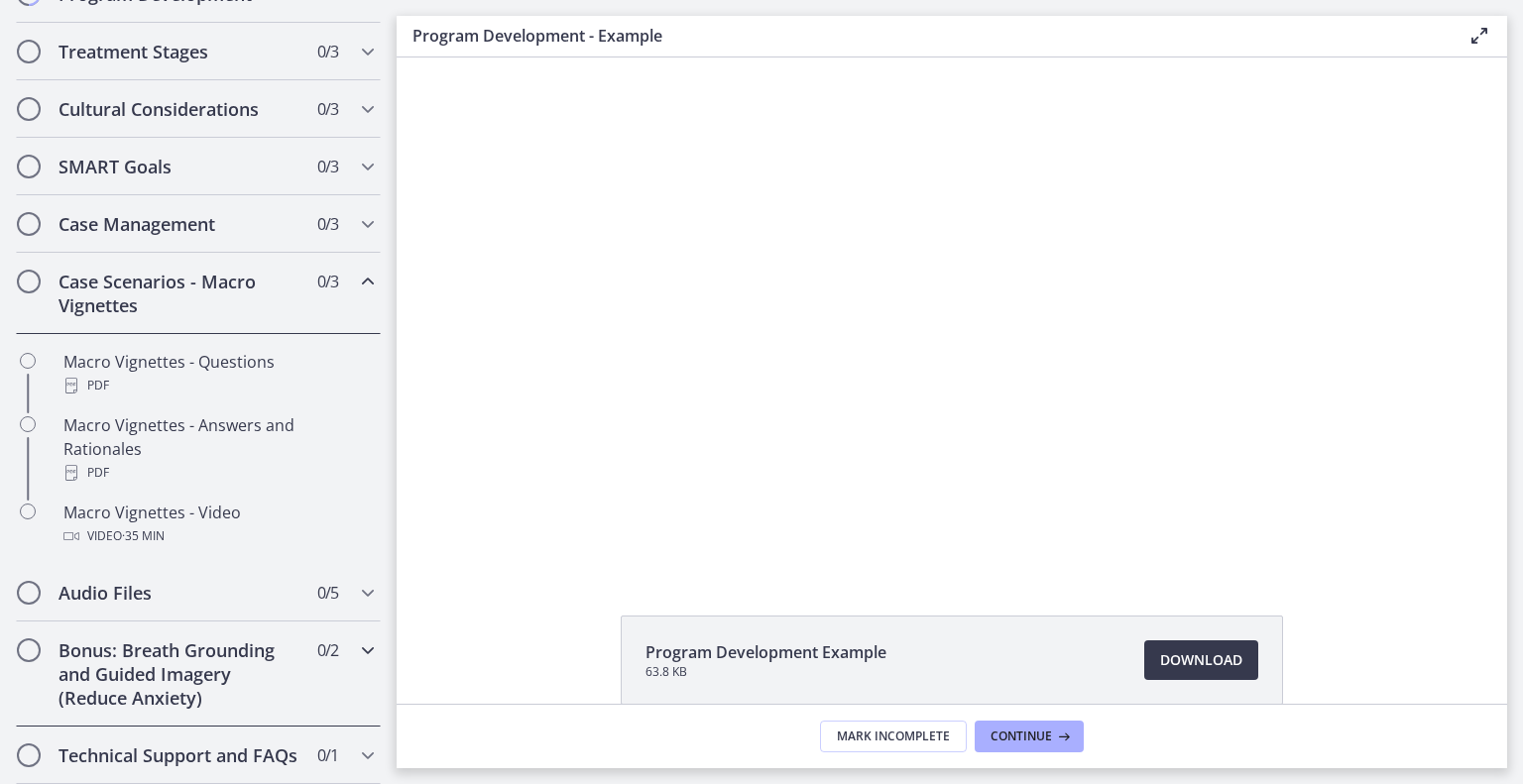 click on "Bonus: Breath Grounding and Guided Imagery (Reduce Anxiety)
0  /  2
Completed" at bounding box center (198, 674) 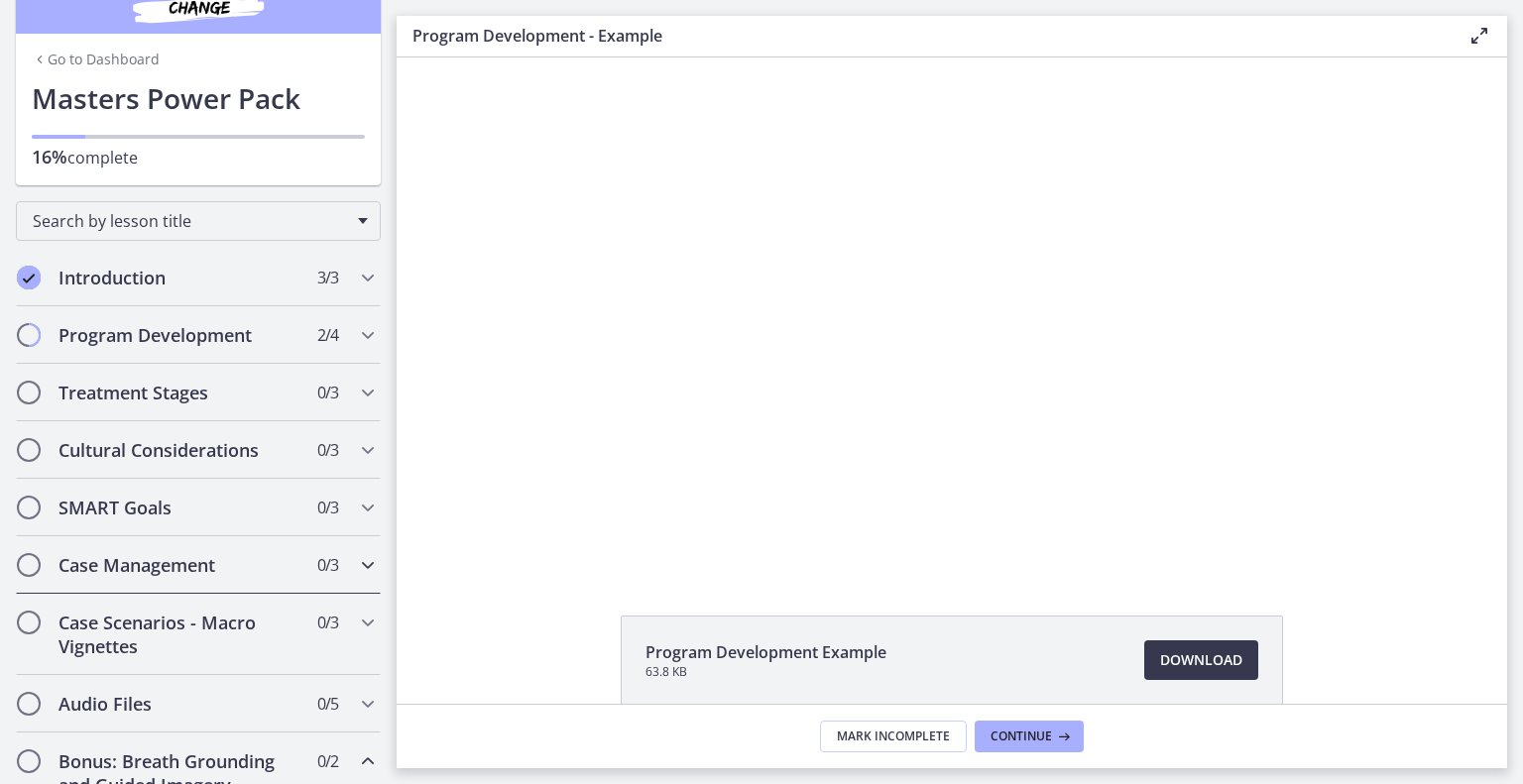 scroll, scrollTop: 0, scrollLeft: 0, axis: both 